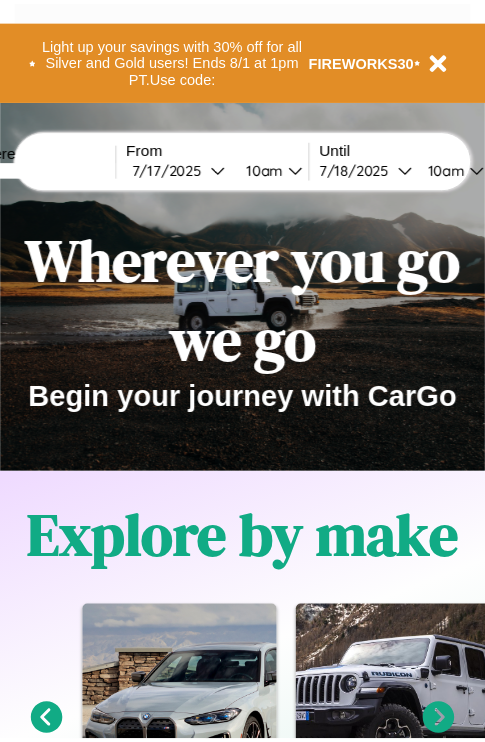 scroll, scrollTop: 0, scrollLeft: 0, axis: both 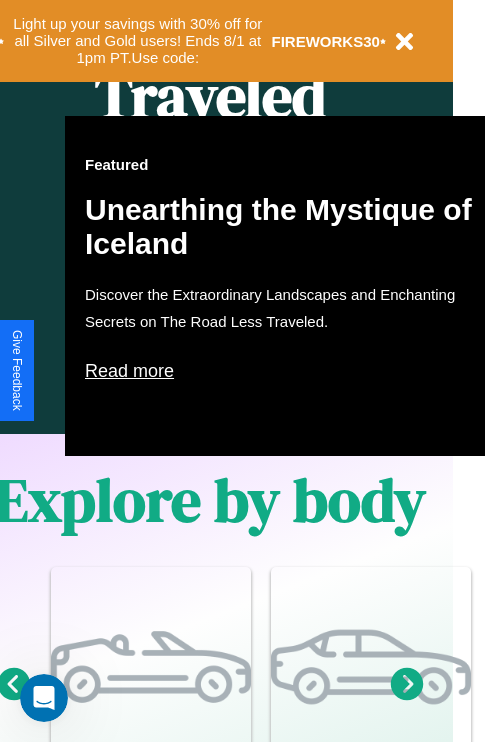 click on "Read more" at bounding box center [285, 371] 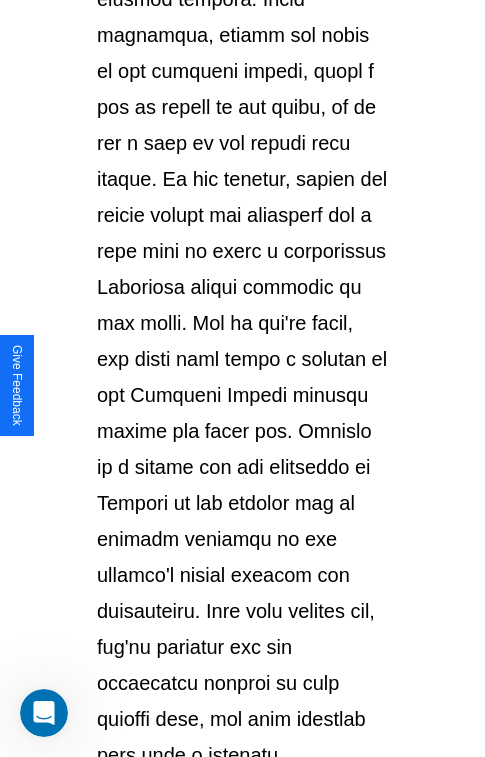 scroll, scrollTop: 3458, scrollLeft: 0, axis: vertical 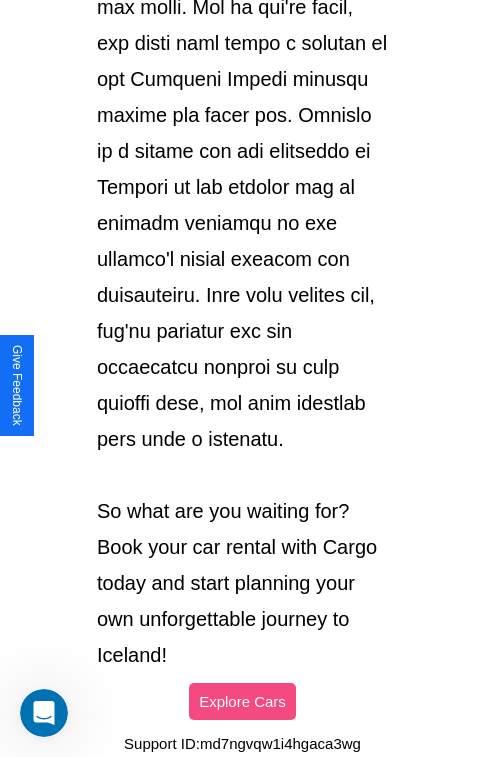 click on "Explore Cars" at bounding box center (242, 701) 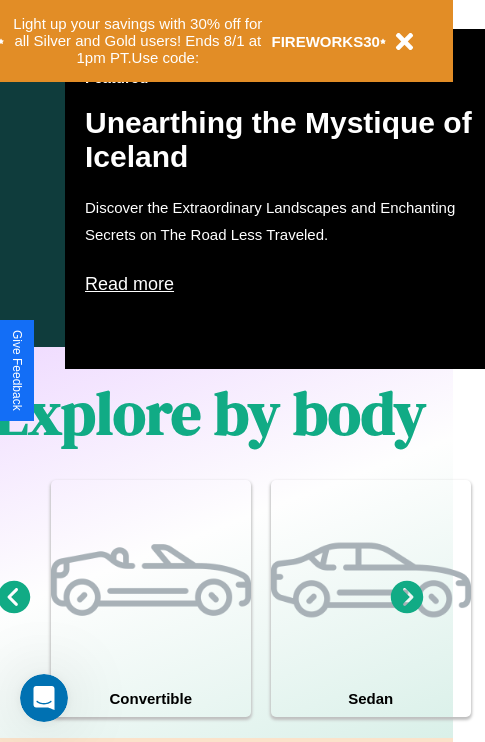 scroll, scrollTop: 997, scrollLeft: 32, axis: both 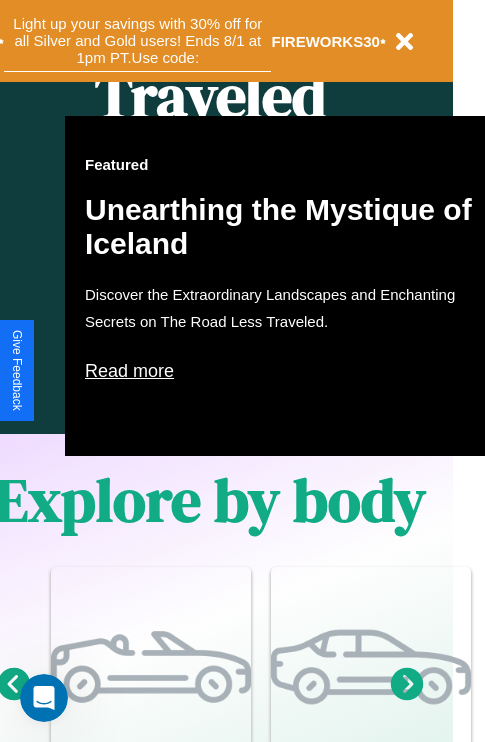 click on "Light up your savings with 30% off for all Silver and Gold users! Ends 8/1 at 1pm PT.  Use code:" at bounding box center (137, 41) 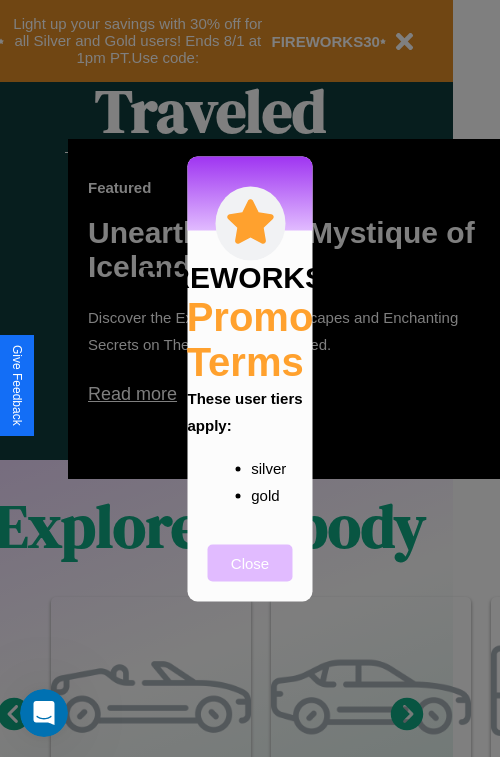 click on "Close" at bounding box center [250, 562] 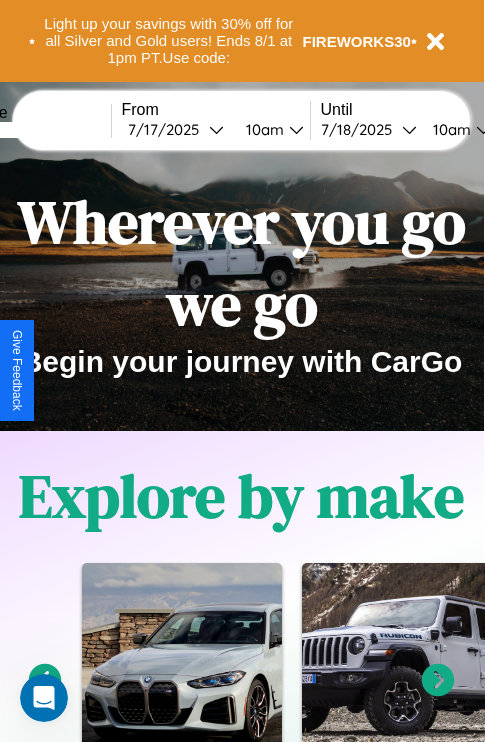 scroll, scrollTop: 0, scrollLeft: 0, axis: both 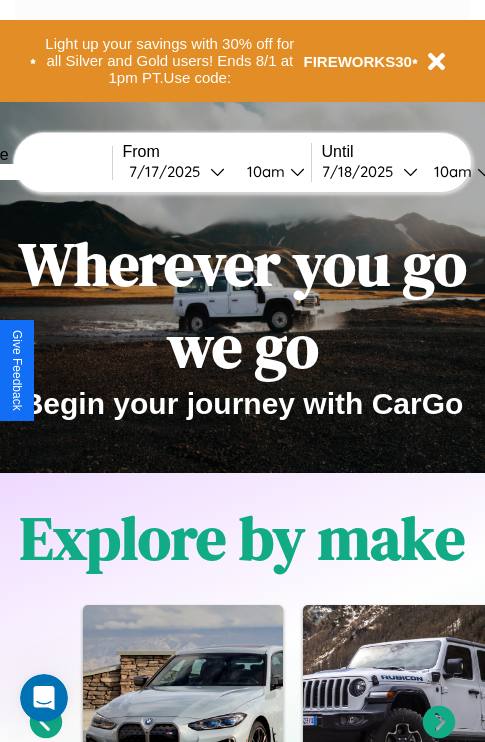 click at bounding box center [37, 172] 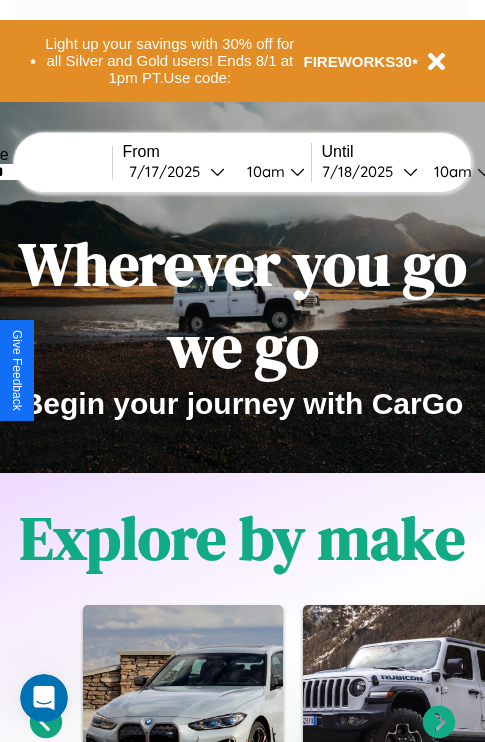 type on "*******" 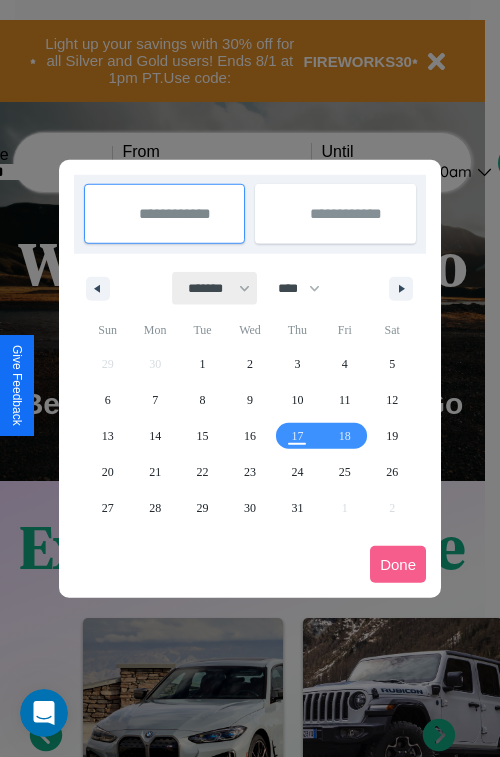 click on "******* ******** ***** ***** *** **** **** ****** ********* ******* ******** ********" at bounding box center [215, 288] 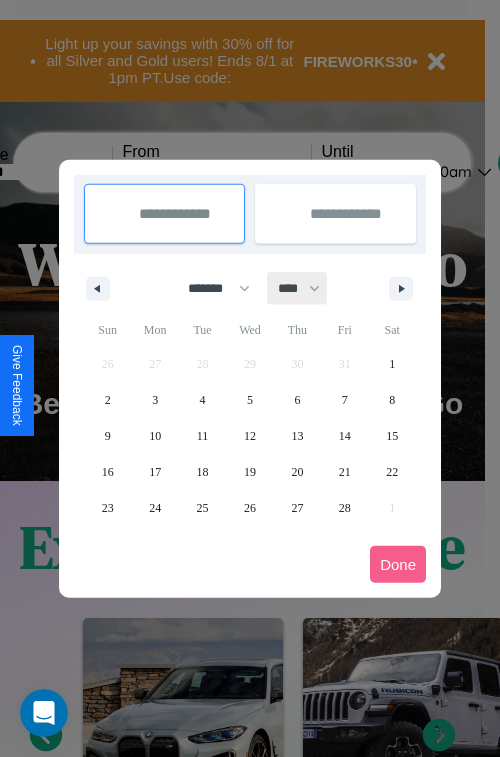 click on "**** **** **** **** **** **** **** **** **** **** **** **** **** **** **** **** **** **** **** **** **** **** **** **** **** **** **** **** **** **** **** **** **** **** **** **** **** **** **** **** **** **** **** **** **** **** **** **** **** **** **** **** **** **** **** **** **** **** **** **** **** **** **** **** **** **** **** **** **** **** **** **** **** **** **** **** **** **** **** **** **** **** **** **** **** **** **** **** **** **** **** **** **** **** **** **** **** **** **** **** **** **** **** **** **** **** **** **** **** **** **** **** **** **** **** **** **** **** **** **** ****" at bounding box center [298, 288] 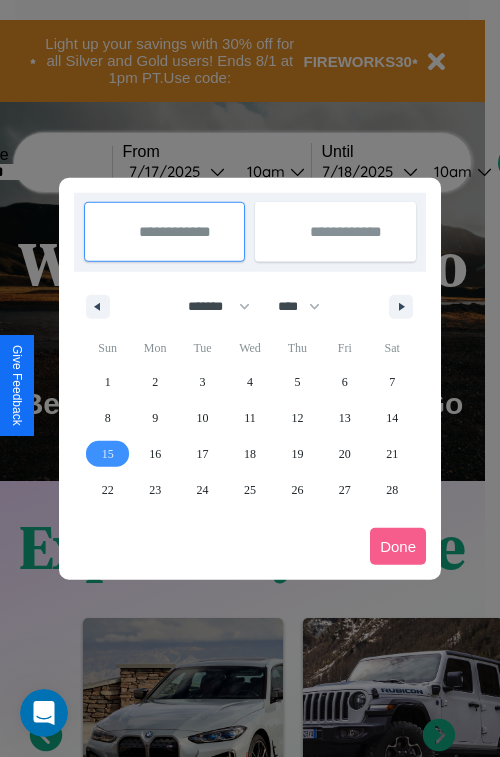 click on "15" at bounding box center (108, 454) 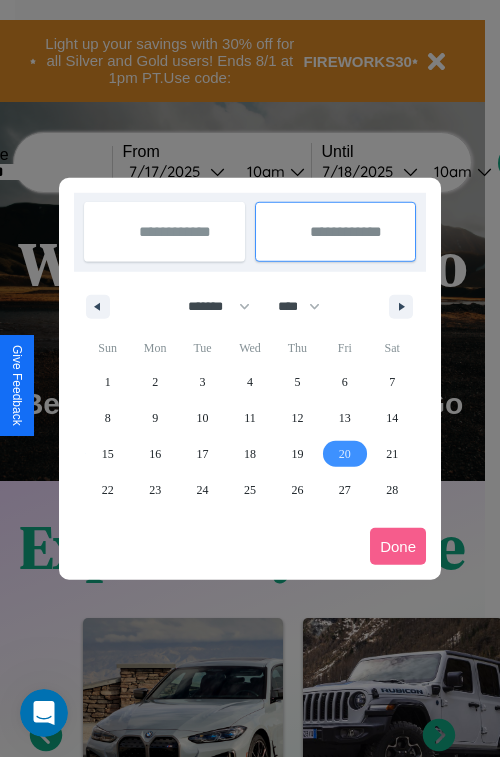 click on "20" at bounding box center [345, 454] 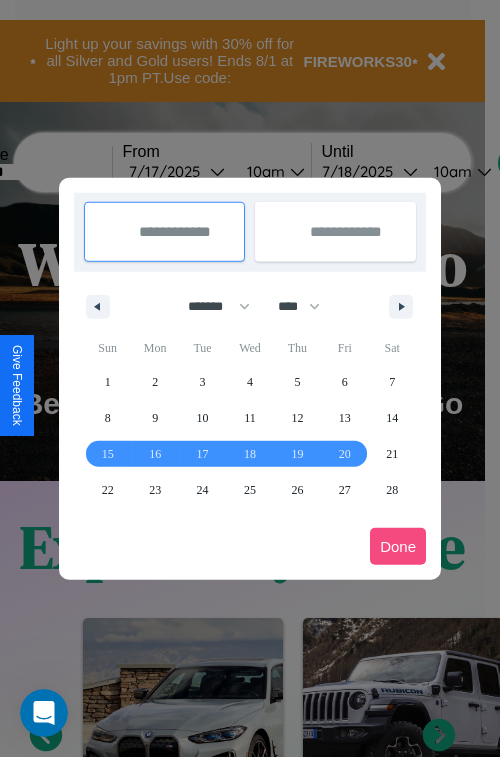 click on "Done" at bounding box center [398, 546] 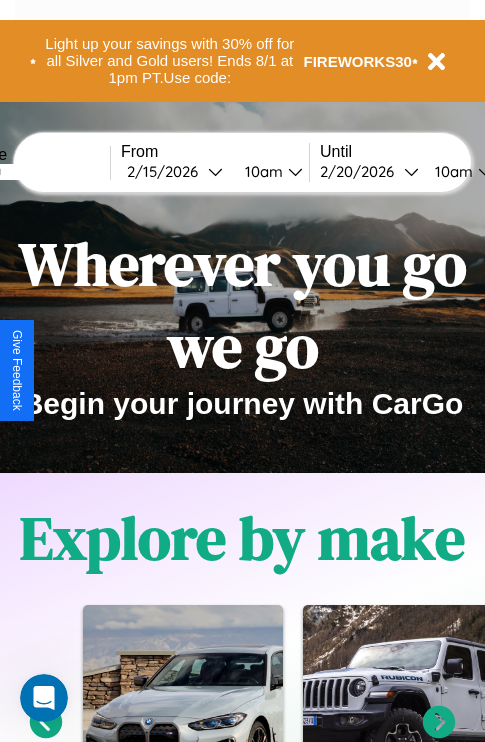 scroll, scrollTop: 0, scrollLeft: 76, axis: horizontal 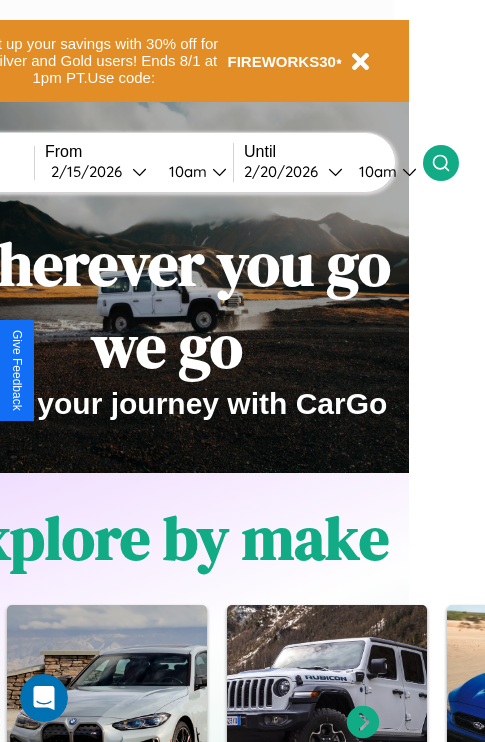 click 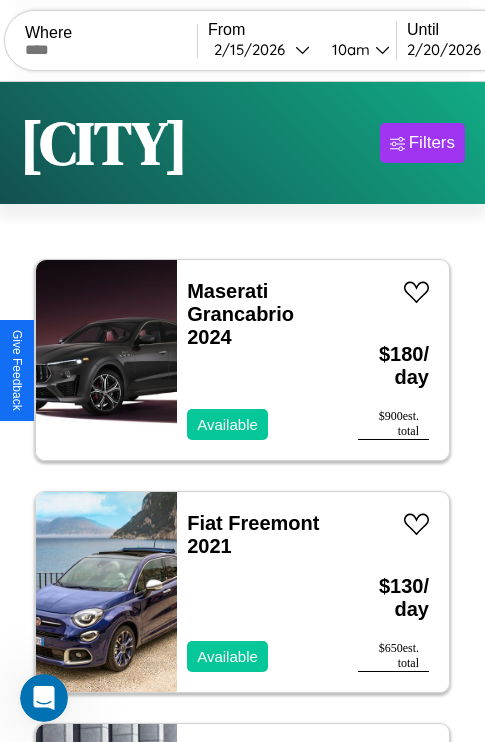 scroll, scrollTop: 95, scrollLeft: 0, axis: vertical 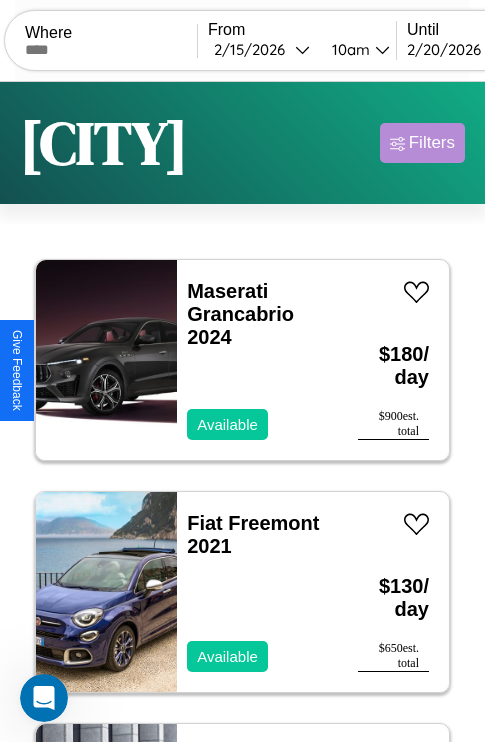click on "Filters" at bounding box center (432, 143) 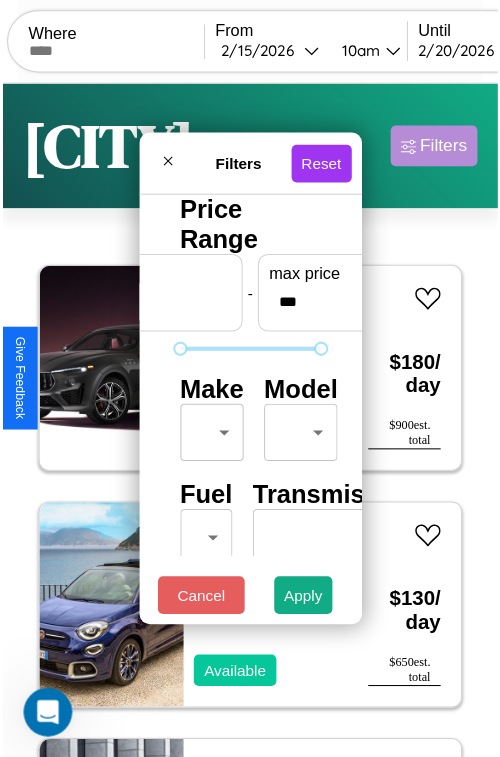 scroll, scrollTop: 59, scrollLeft: 0, axis: vertical 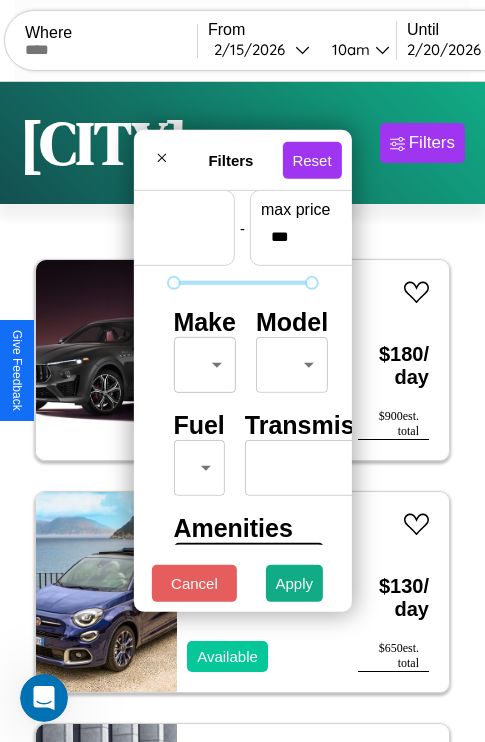 click on "CarGo Where From [DATE] / [DATE] / [YEAR] [TIME] Until [DATE] / [DATE] / [YEAR] [TIME] Become a Host Login Sign Up Atlanta Filters 168  cars in this area These cars can be picked up in this city. Maserati   Grancabrio   2024 Available $ 180  / day $ 900  est. total Fiat   Freemont   2021 Available $ 130  / day $ 650  est. total Volvo   BXXR   2021 Available $ 90  / day $ 450  est. total Alfa Romeo   8C Competizione Spider   2024 Available $ 110  / day $ 550  est. total Hummer   H2   2016 Available $ 40  / day $ 200  est. total Jeep   Wrangler JK   2016 Unavailable $ 100  / day $ 500  est. total Hyundai   Santa Fe   2021 Available $ 70  / day $ 350  est. total Jeep   CJ-8 Scrambler   2016 Available $ 170  / day $ 850  est. total Bentley   Flying Spur   2014 Available $ 110  / day $ 550  est. total Aston Martin   Valiant   2022 Unavailable $ 30  / day $ 150  est. total Audi   A8   2021 Available $ 120  / day $ 600  est. total Subaru   GLF   2023 Available $ 170  / day $ 850  est. total Fiat   Ducato   2016 Available $ 70  / day $ 350" at bounding box center (242, 412) 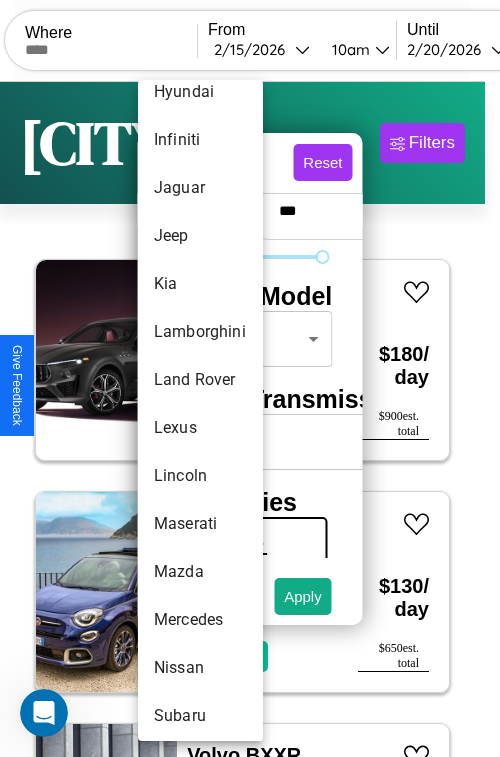 scroll, scrollTop: 902, scrollLeft: 0, axis: vertical 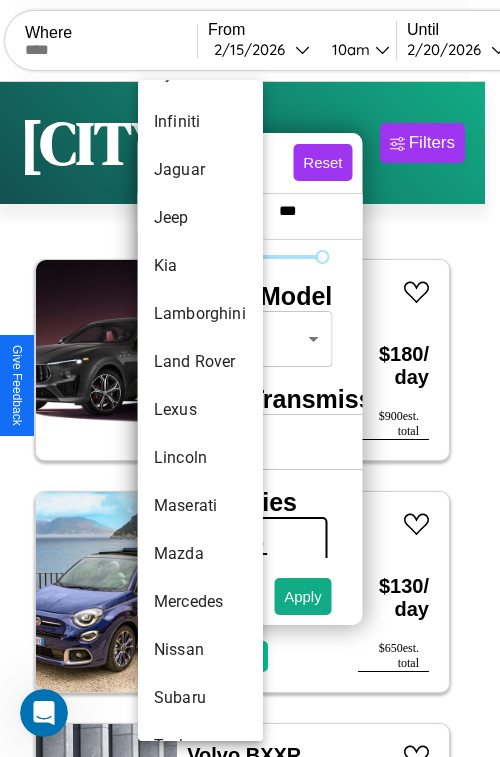 click on "Lexus" at bounding box center [200, 410] 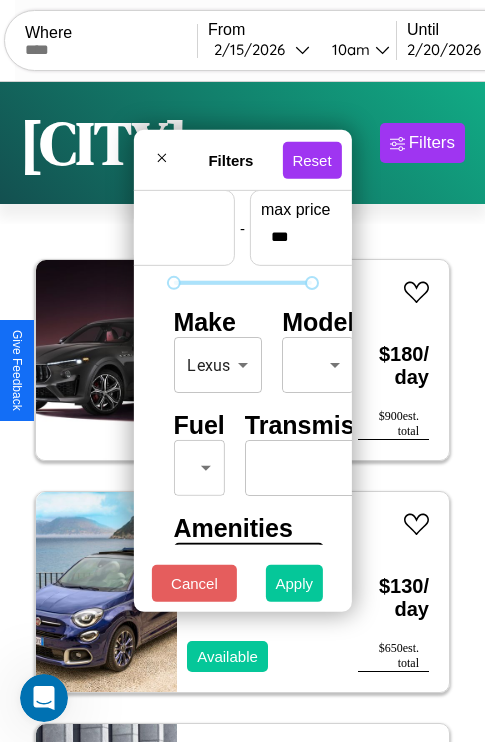 click on "Apply" at bounding box center [295, 583] 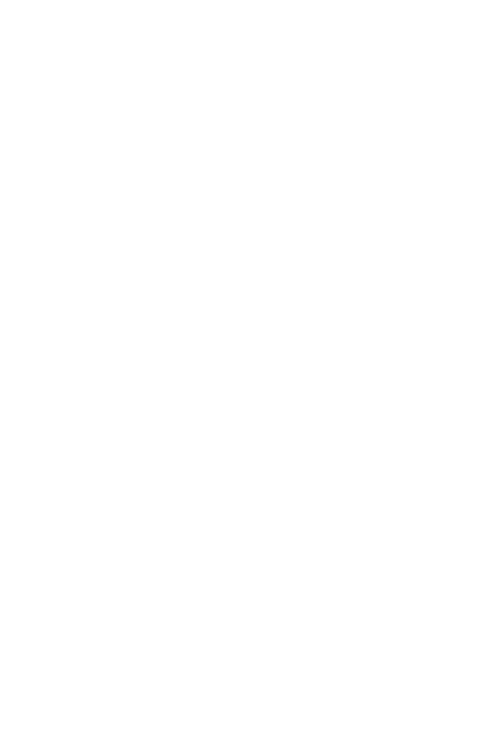 scroll, scrollTop: 0, scrollLeft: 0, axis: both 